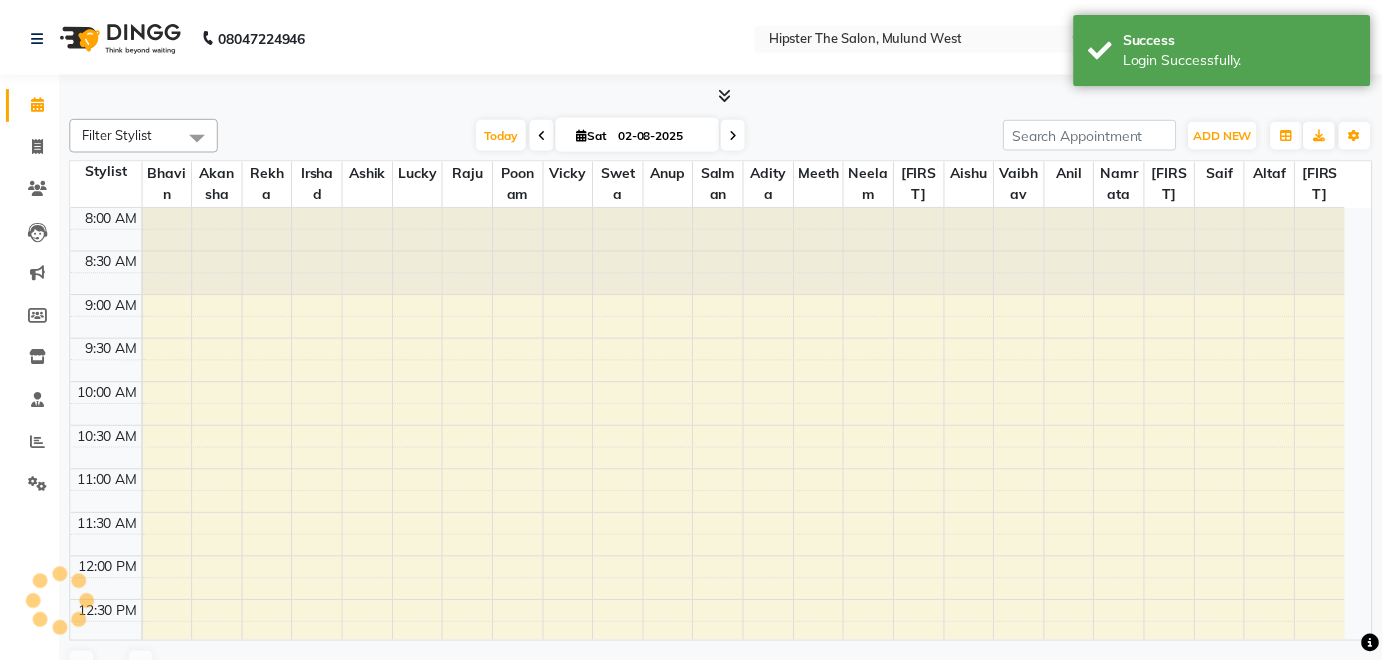 scroll, scrollTop: 0, scrollLeft: 0, axis: both 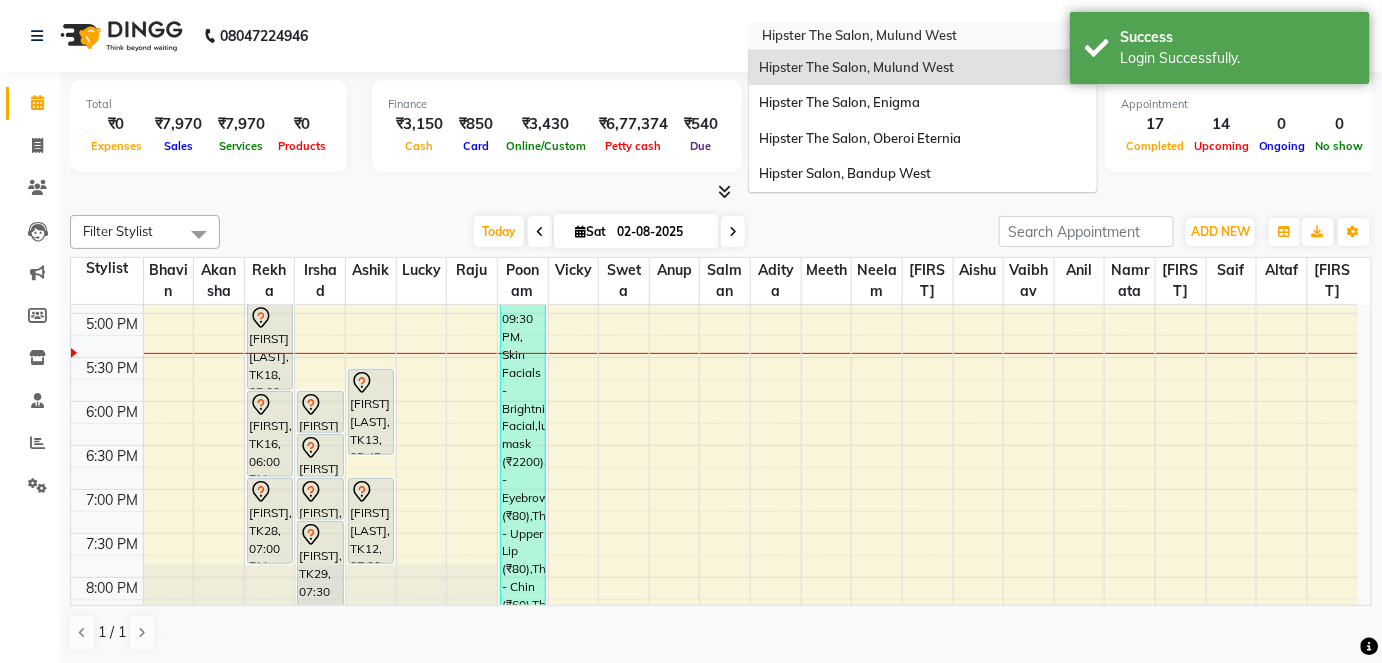click at bounding box center [903, 38] 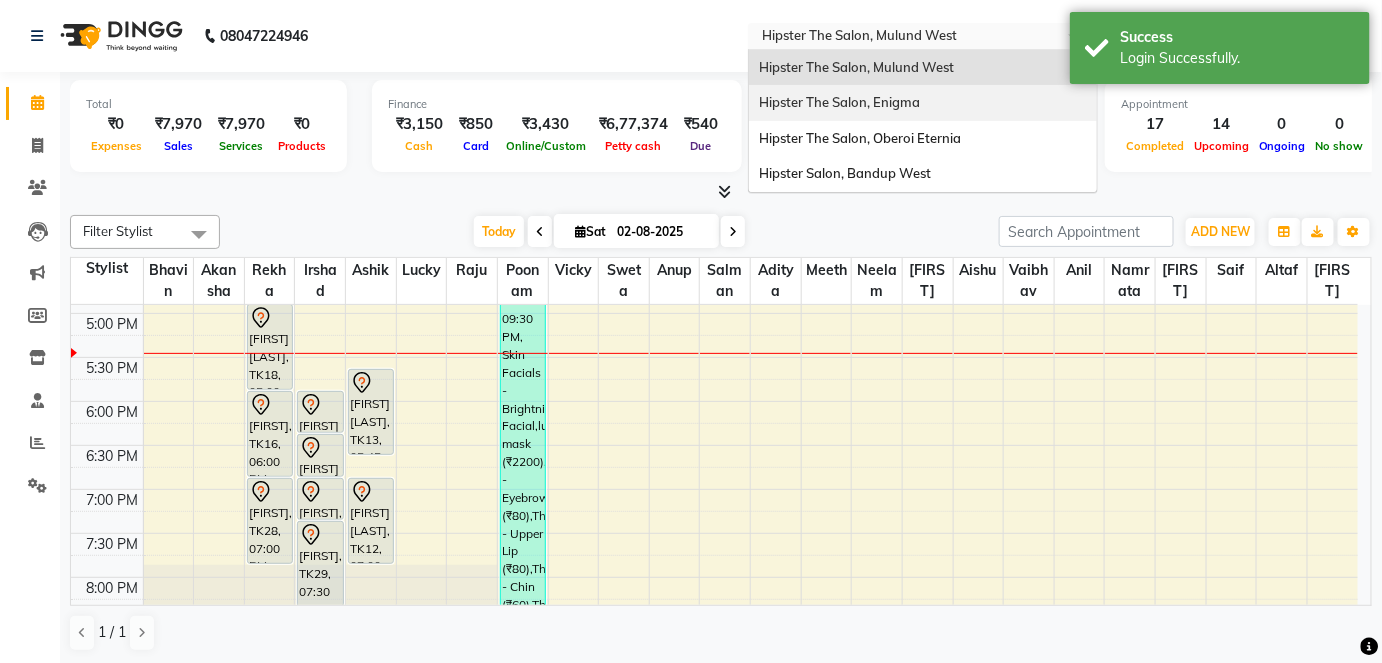 click on "Hipster The Salon, Enigma" at bounding box center (923, 103) 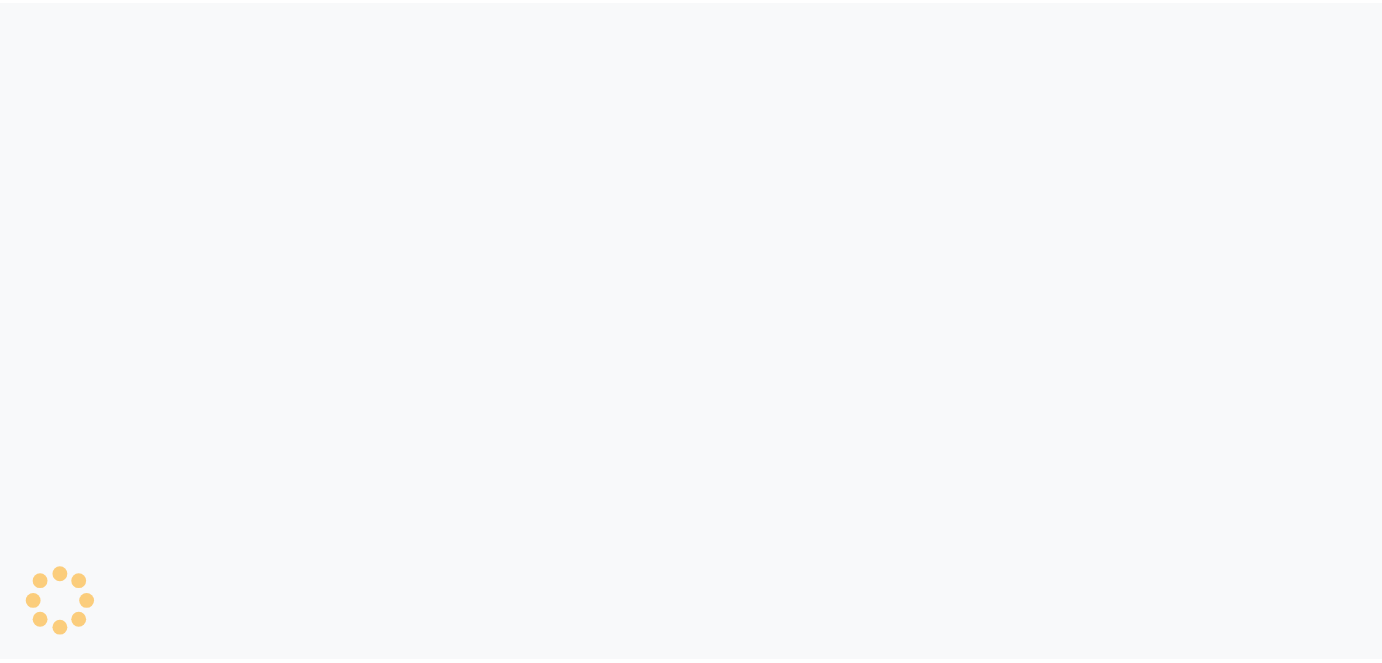 scroll, scrollTop: 0, scrollLeft: 0, axis: both 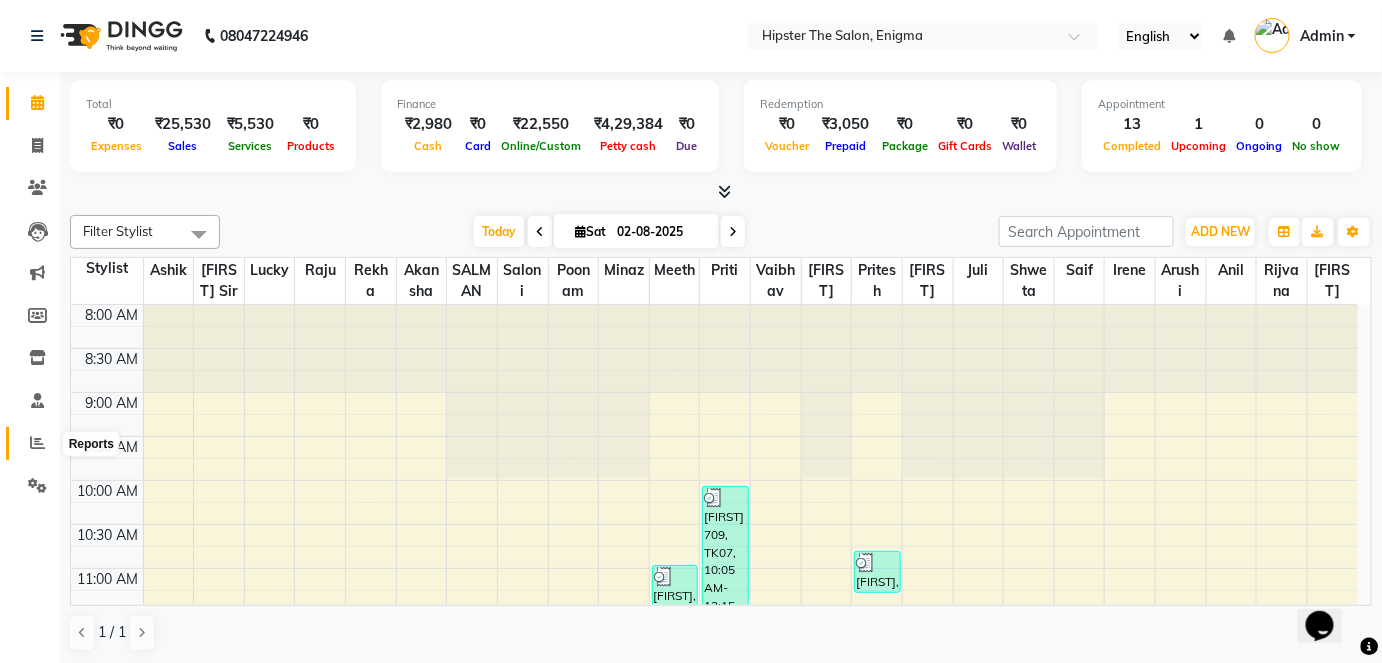click 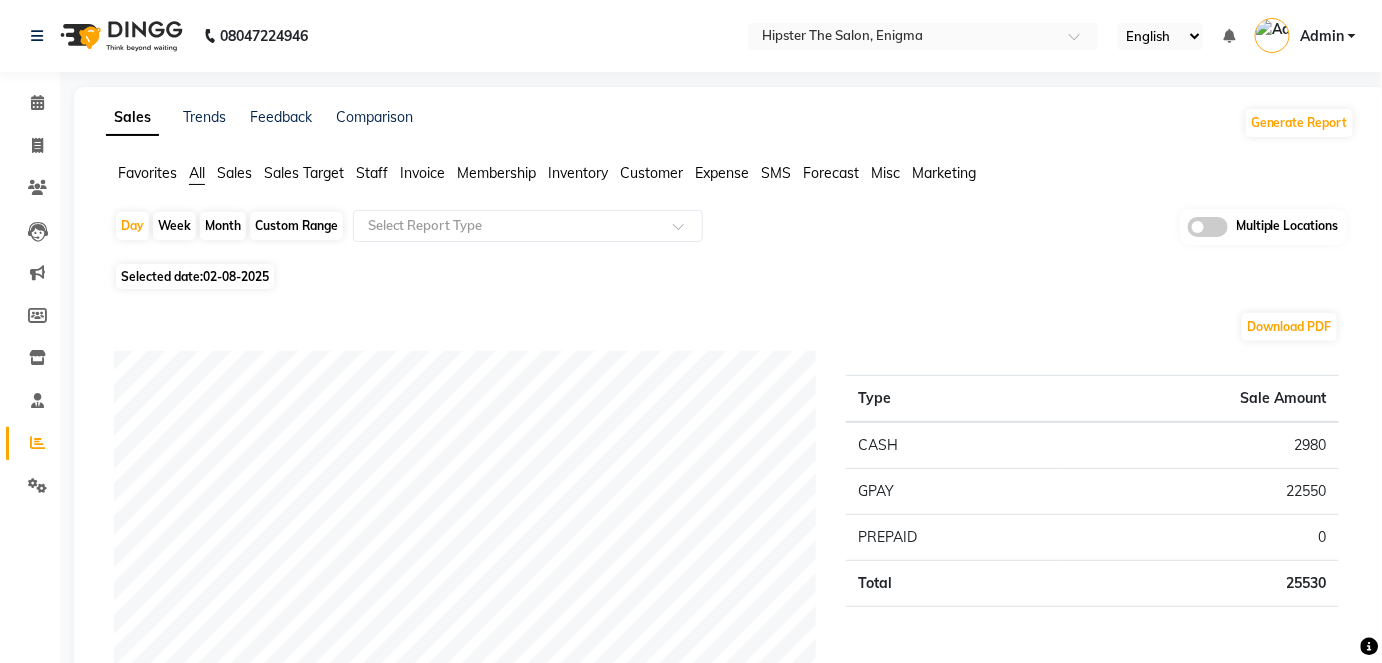 click on "Custom Range" 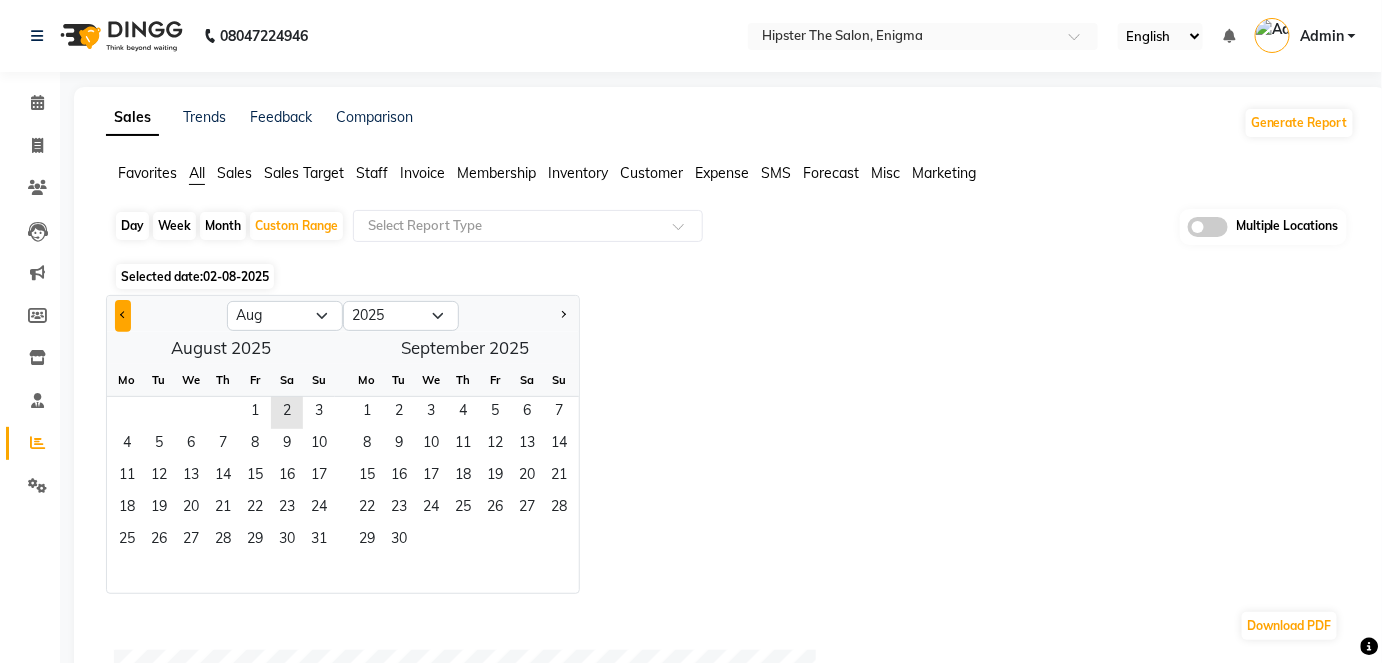 click 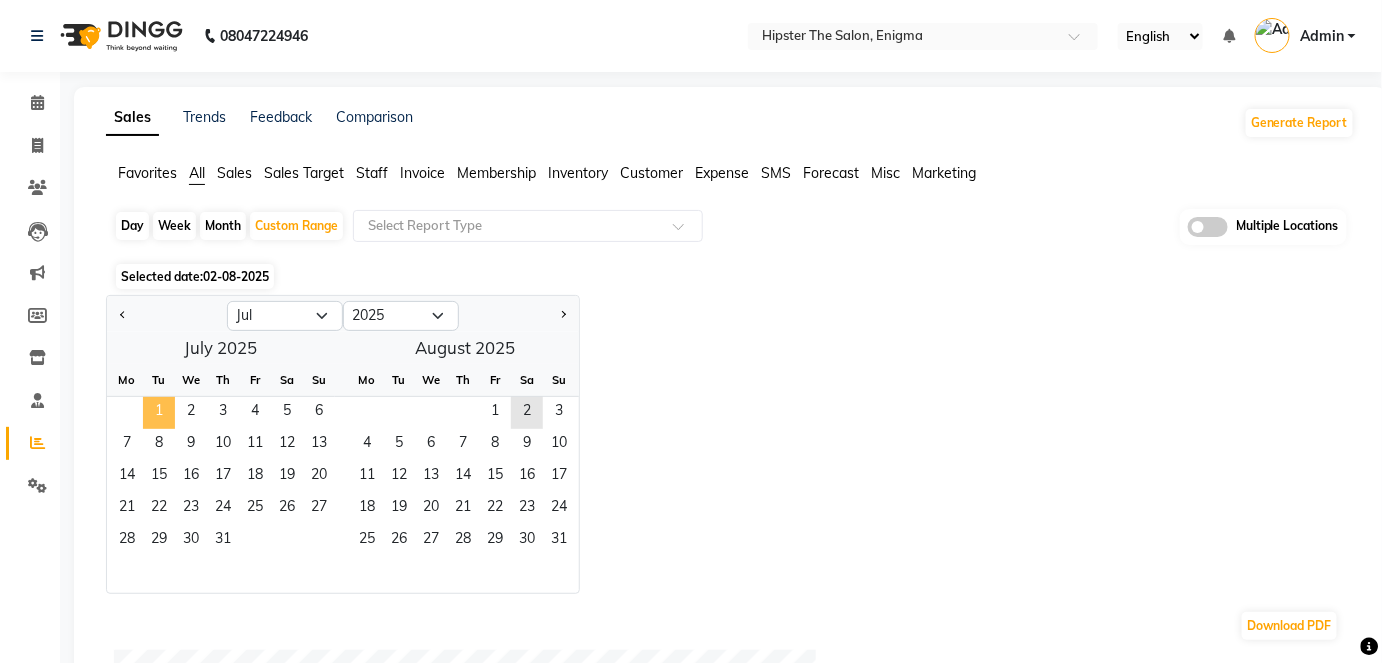 click on "1" 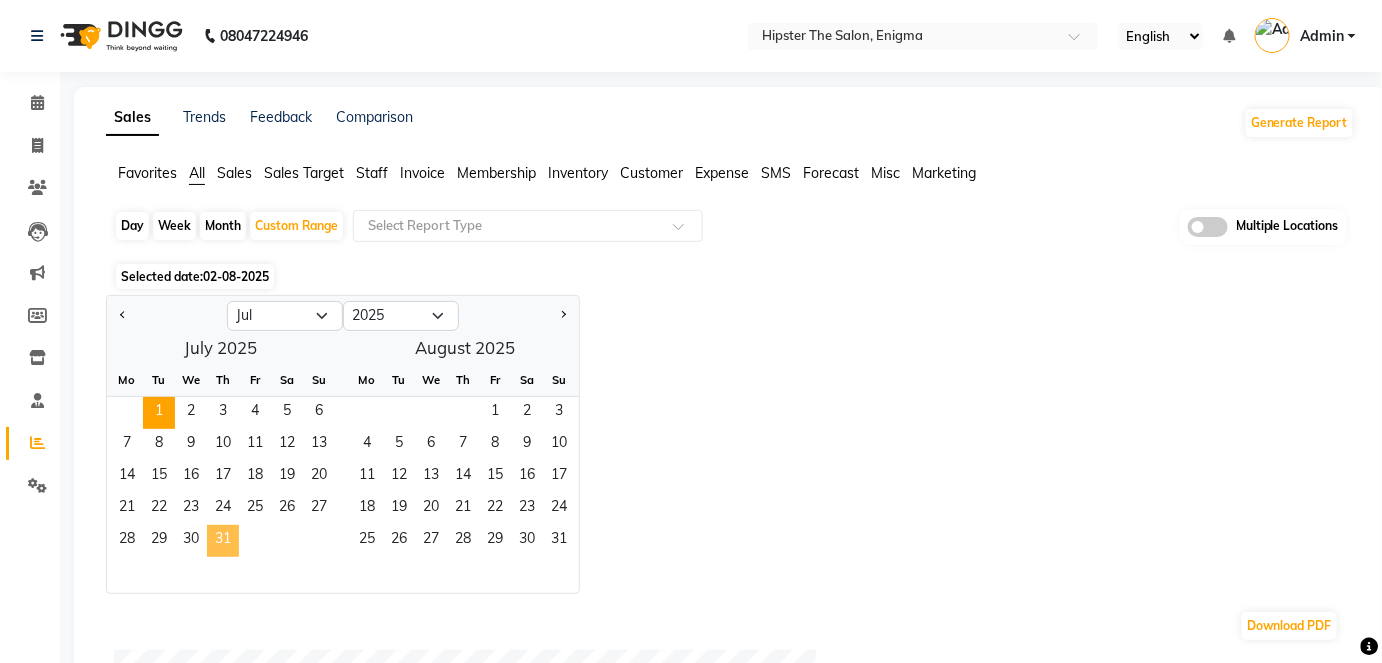 click on "31" 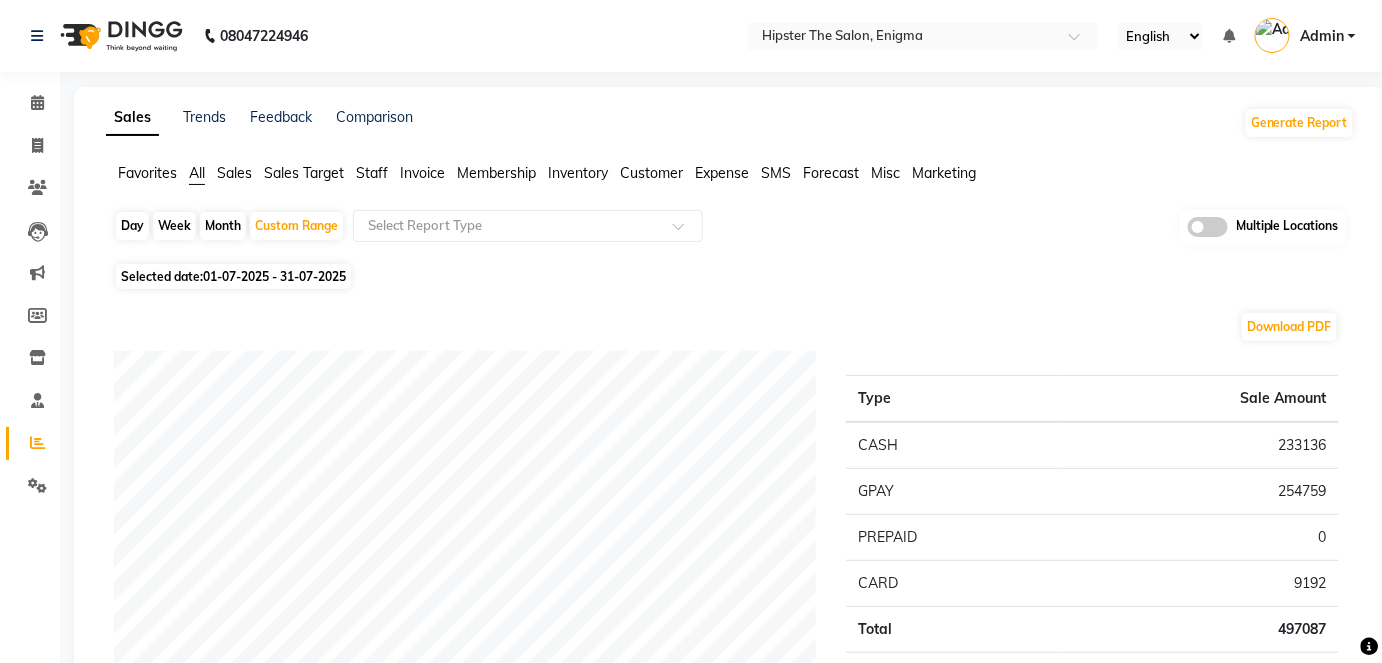click on "Sales" 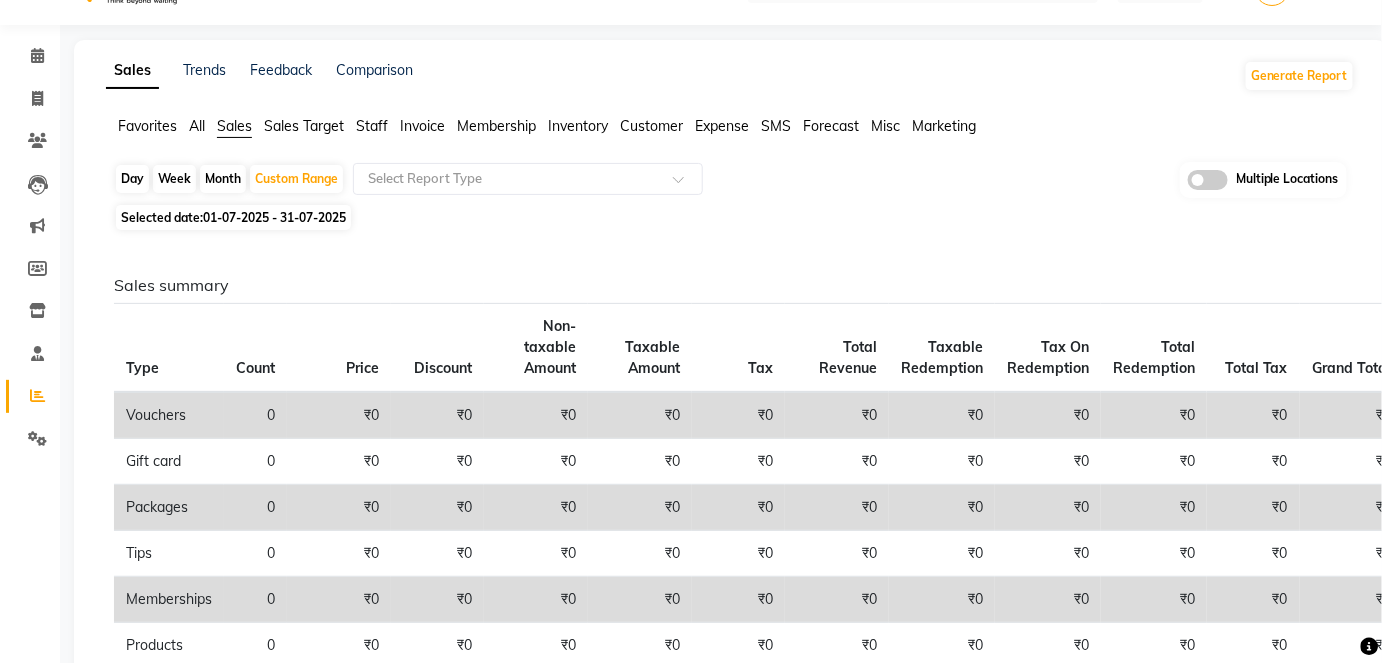 scroll, scrollTop: 0, scrollLeft: 0, axis: both 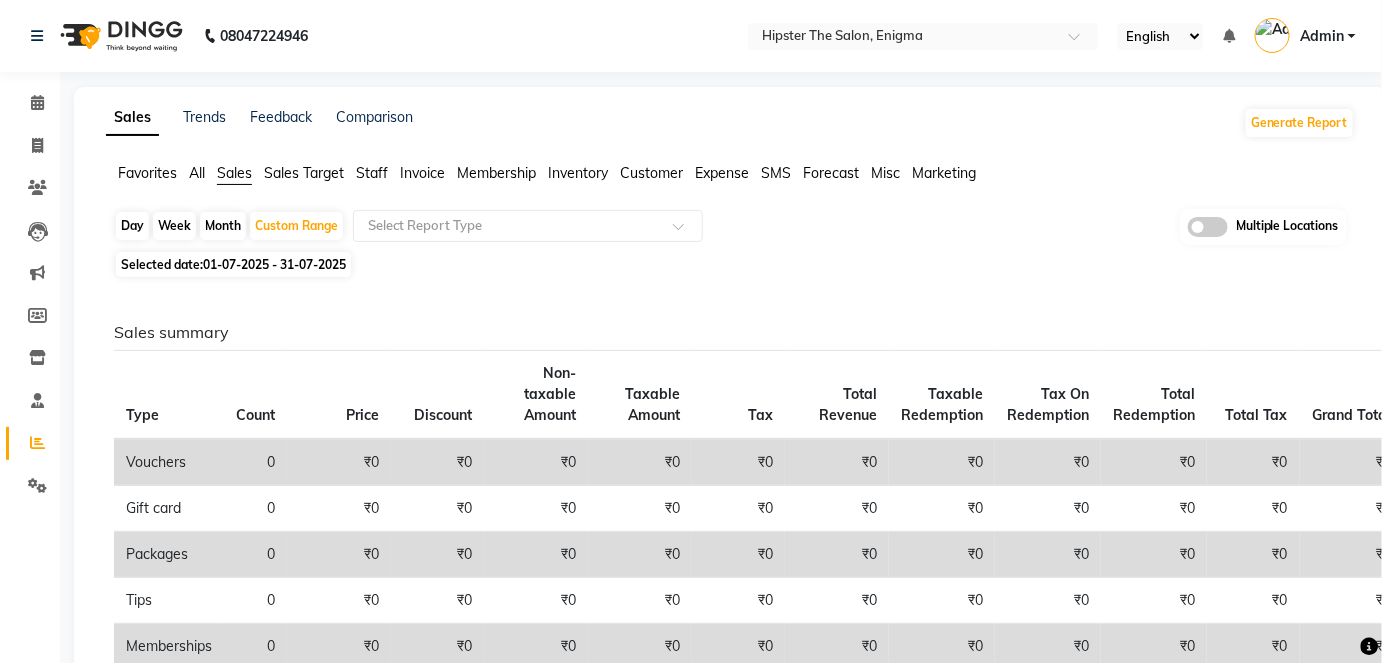 click on "Admin" at bounding box center [1322, 36] 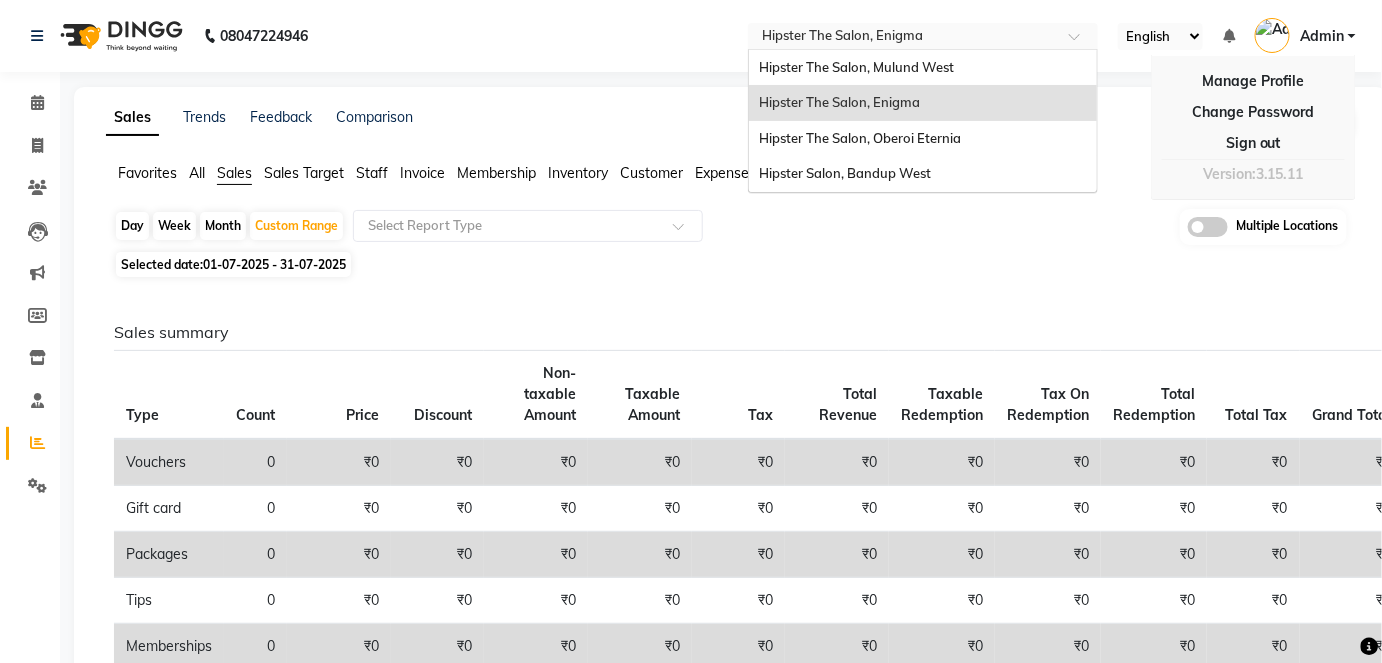 click at bounding box center (923, 38) 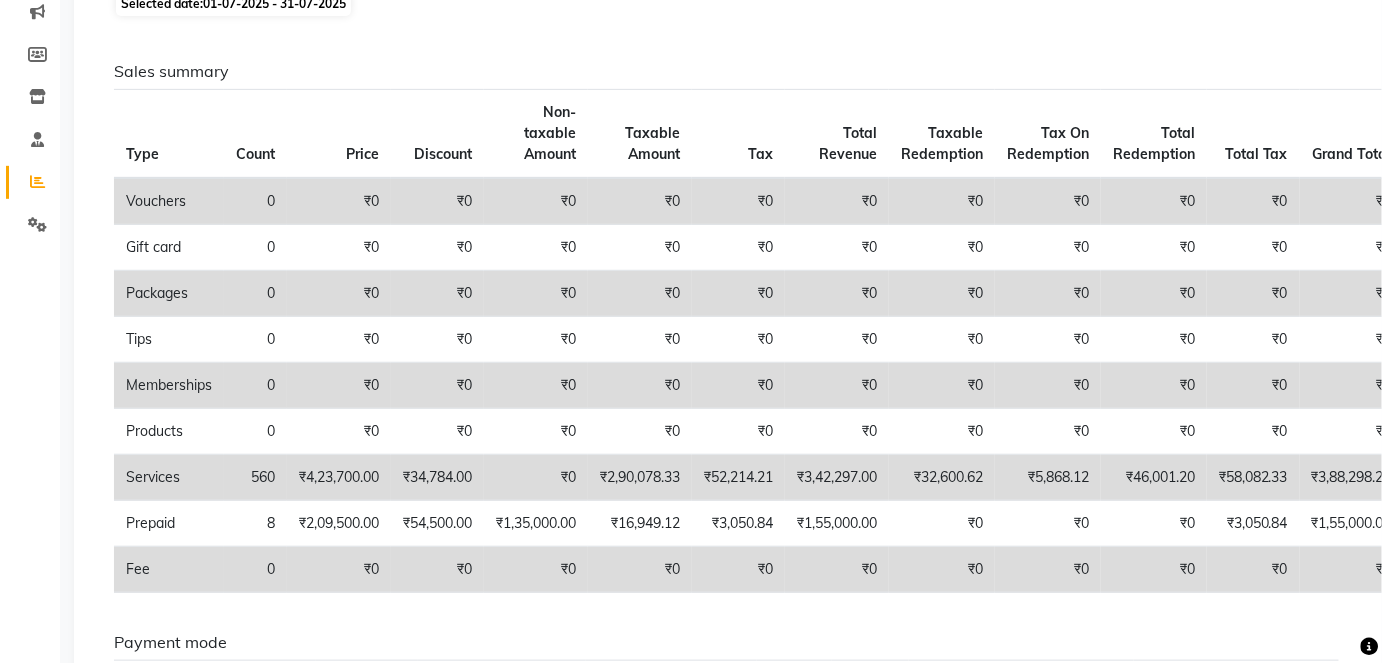 scroll, scrollTop: 0, scrollLeft: 0, axis: both 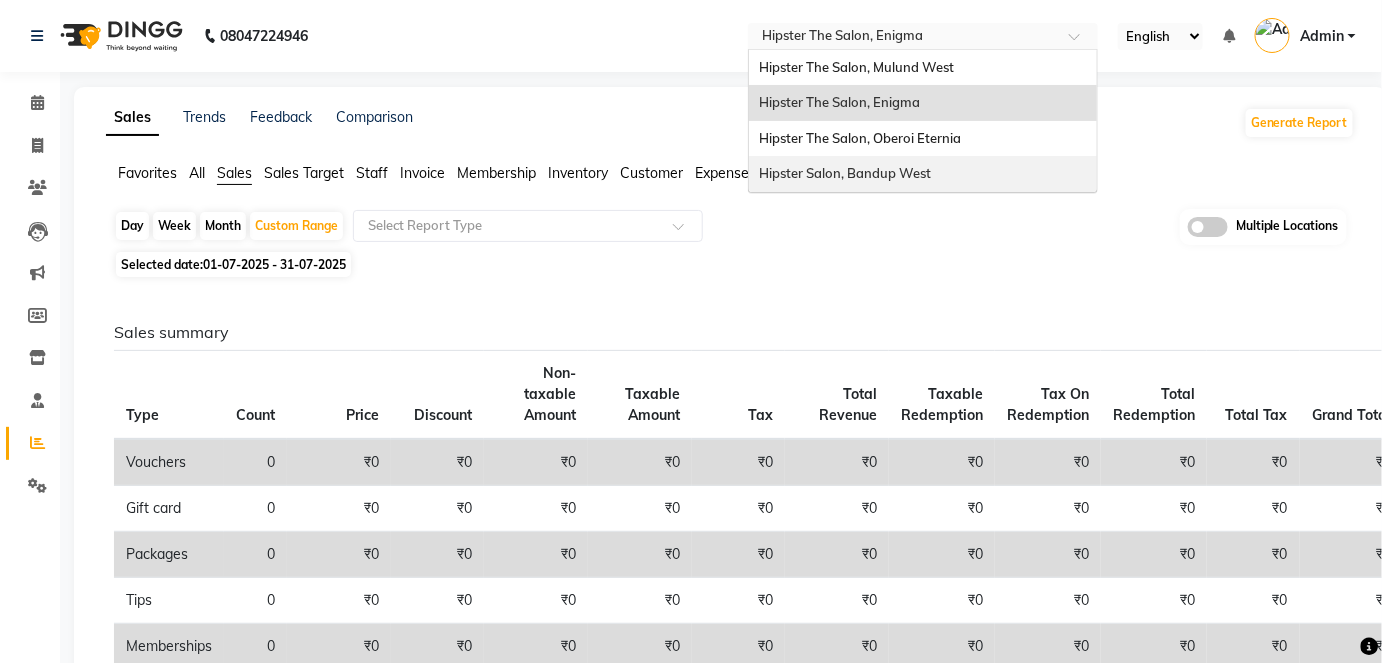 click on "Hipster Salon, Bandup West" at bounding box center [923, 174] 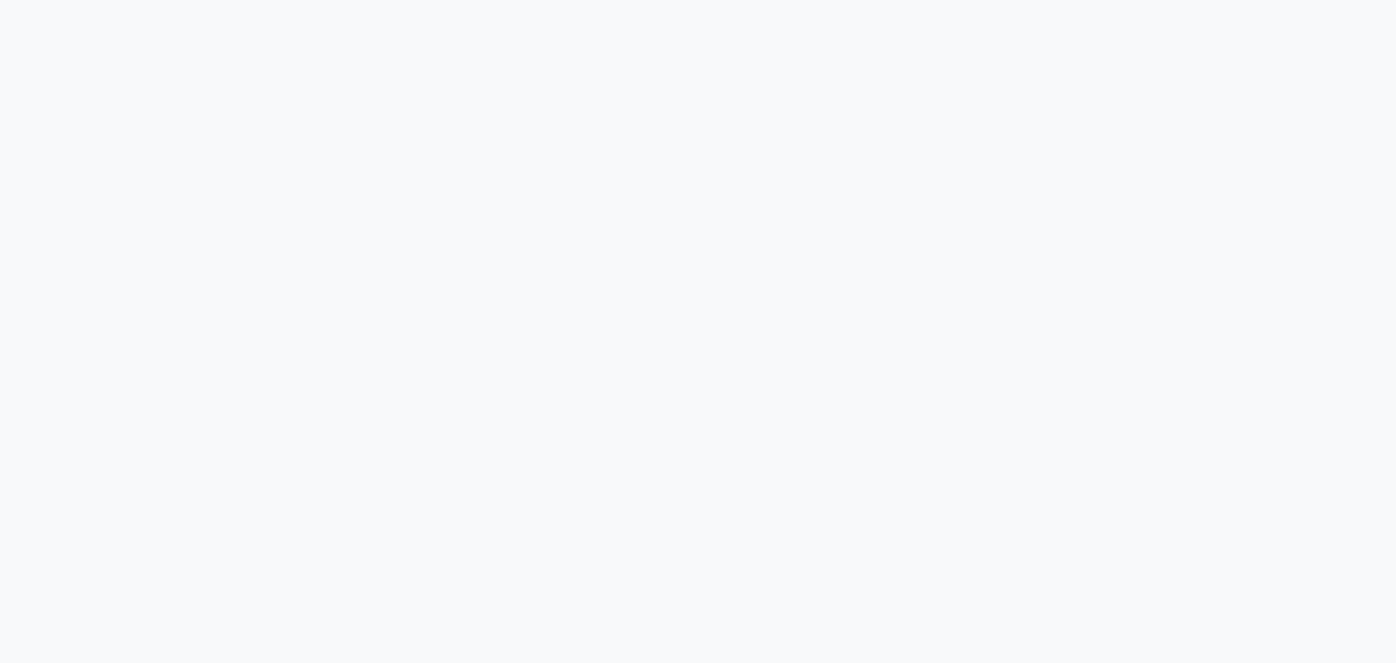 scroll, scrollTop: 0, scrollLeft: 0, axis: both 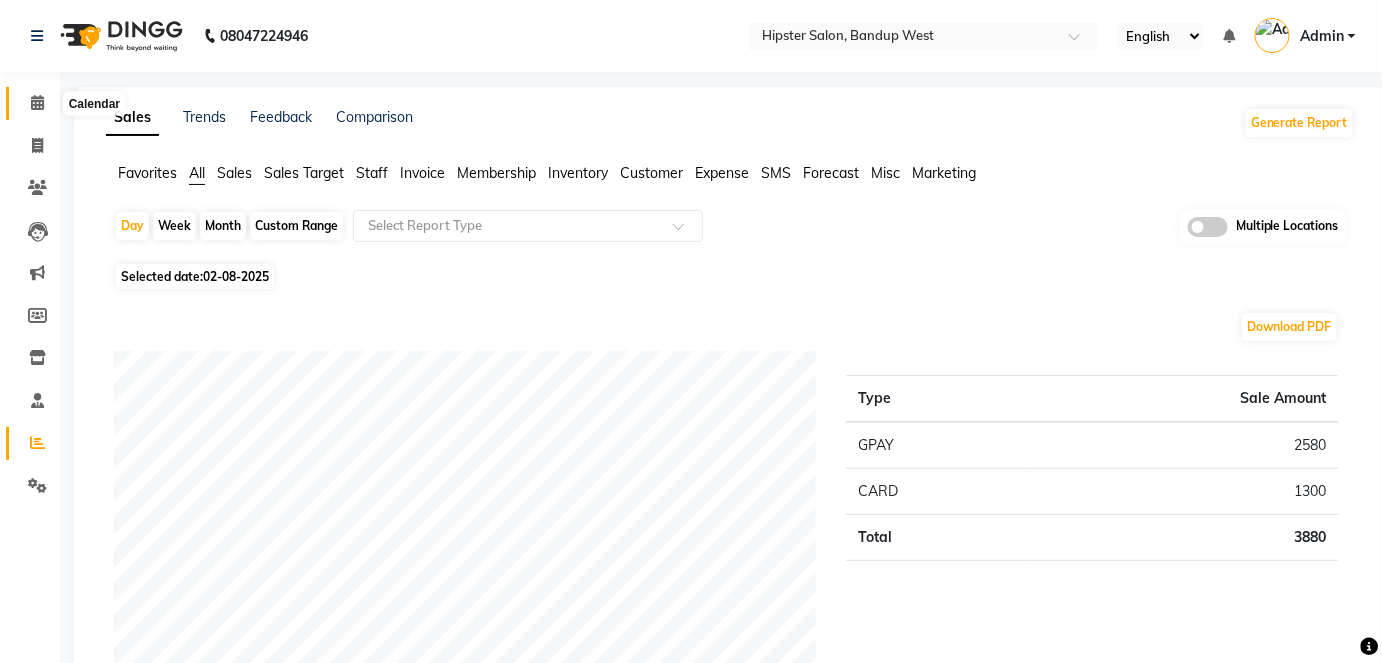 click 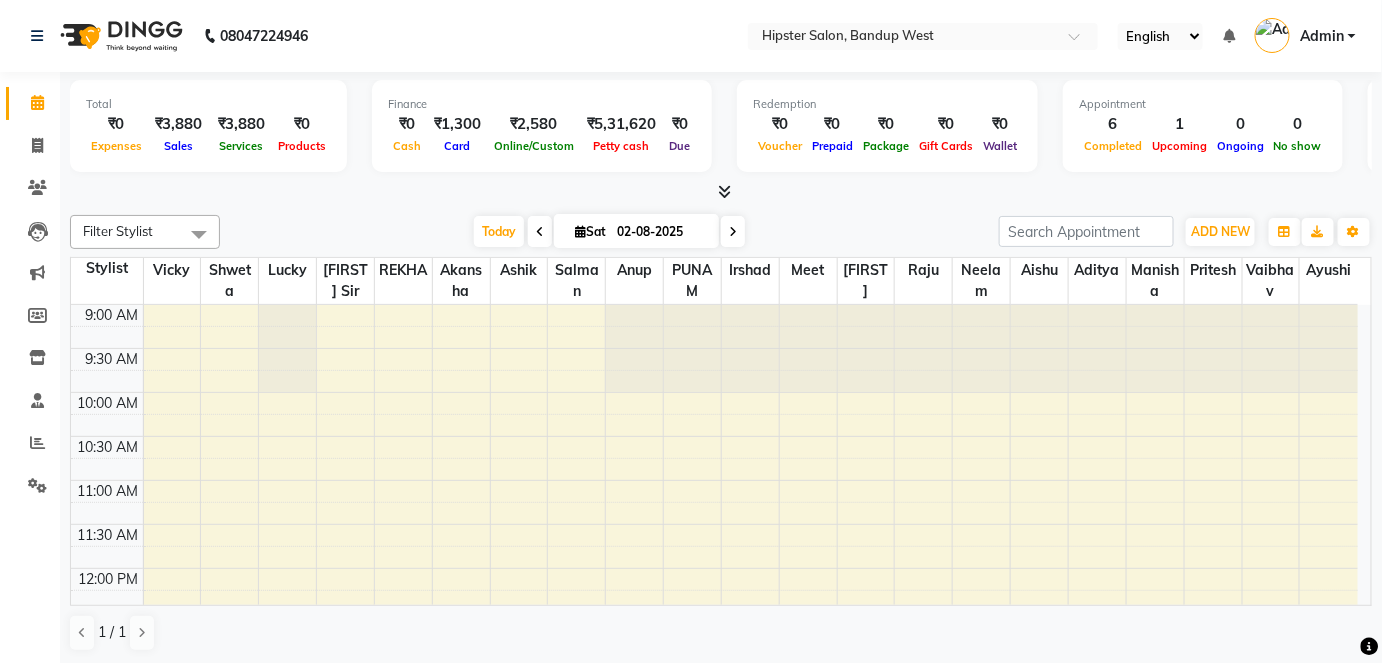 scroll, scrollTop: 1002, scrollLeft: 0, axis: vertical 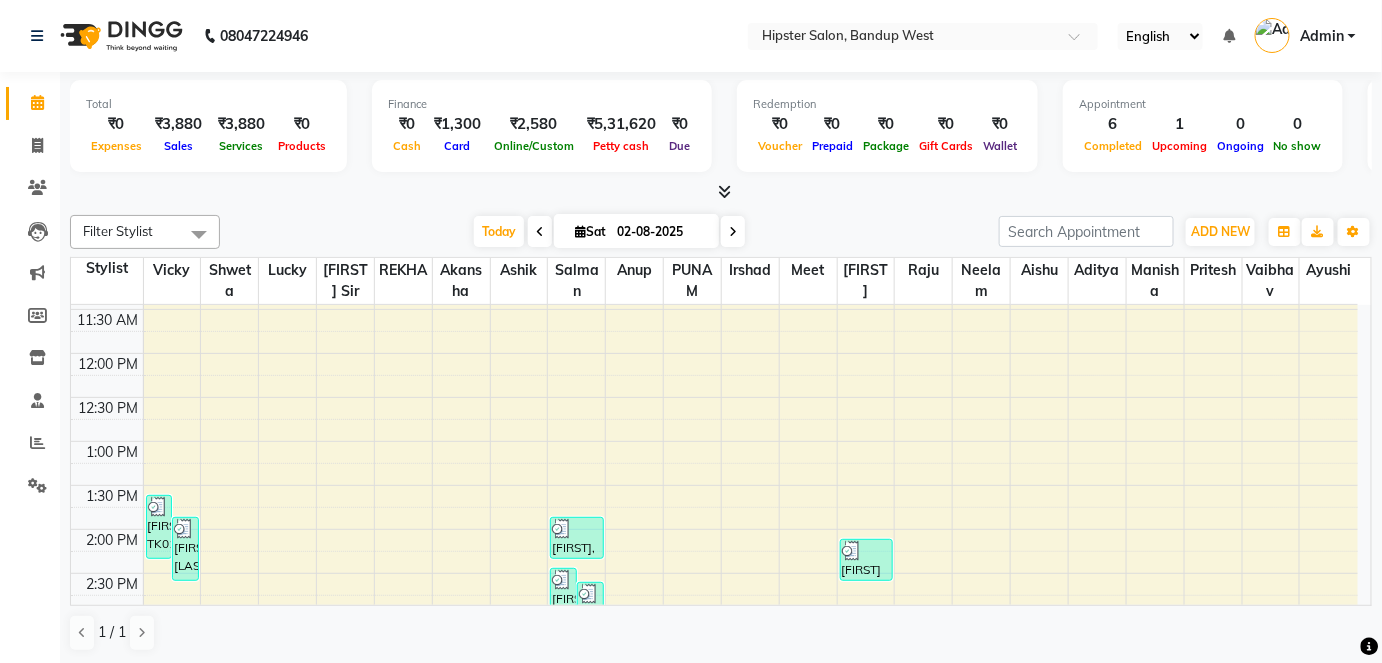 click on "Admin" at bounding box center (1322, 36) 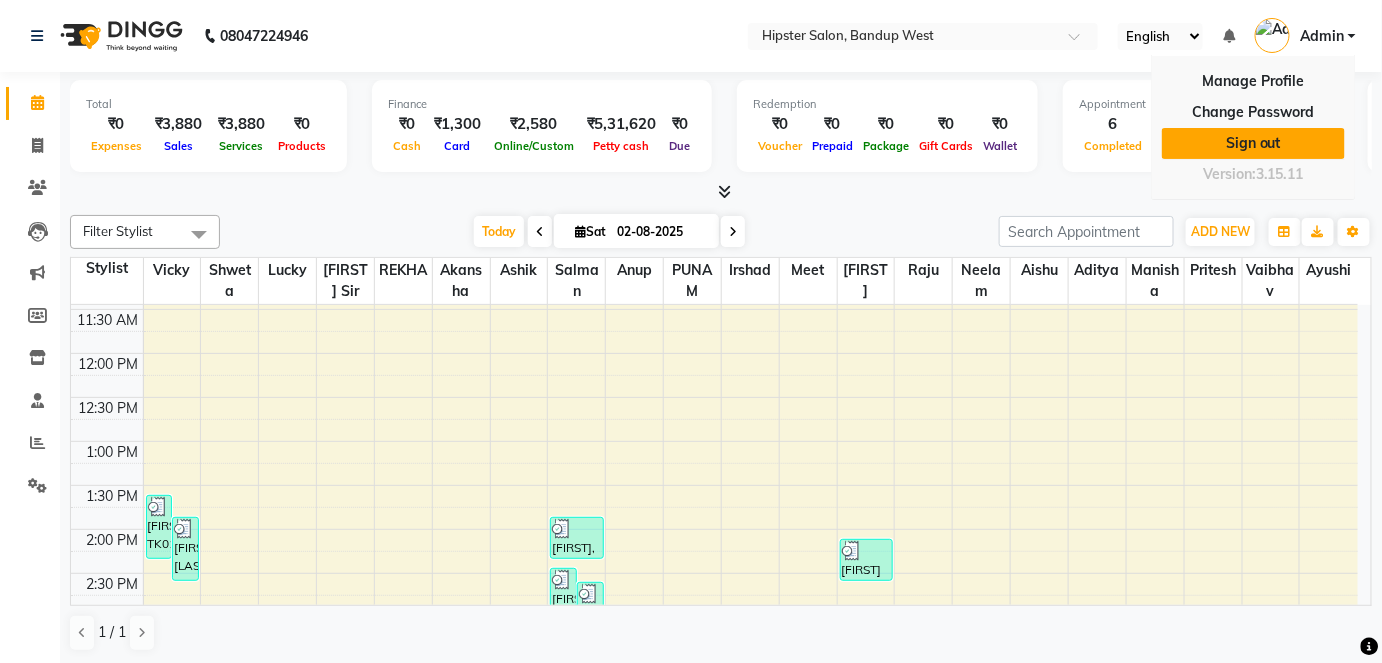 click on "Sign out" at bounding box center [1253, 143] 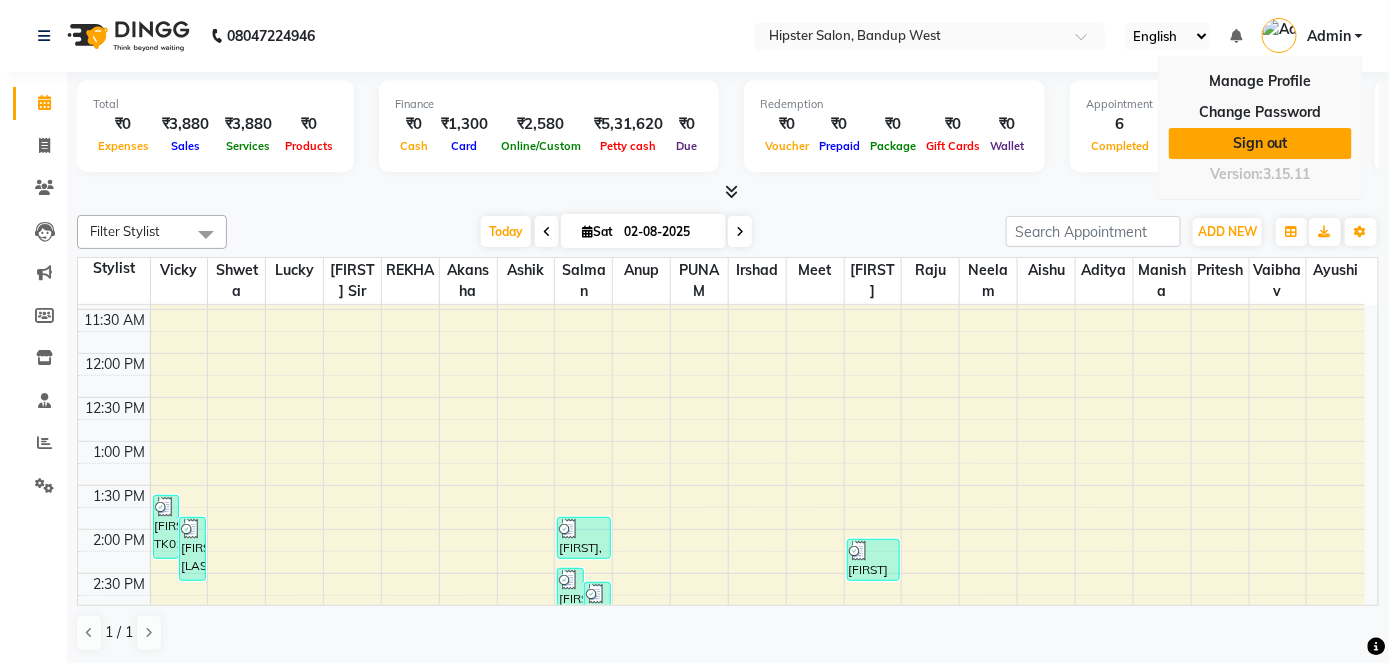 scroll, scrollTop: 0, scrollLeft: 0, axis: both 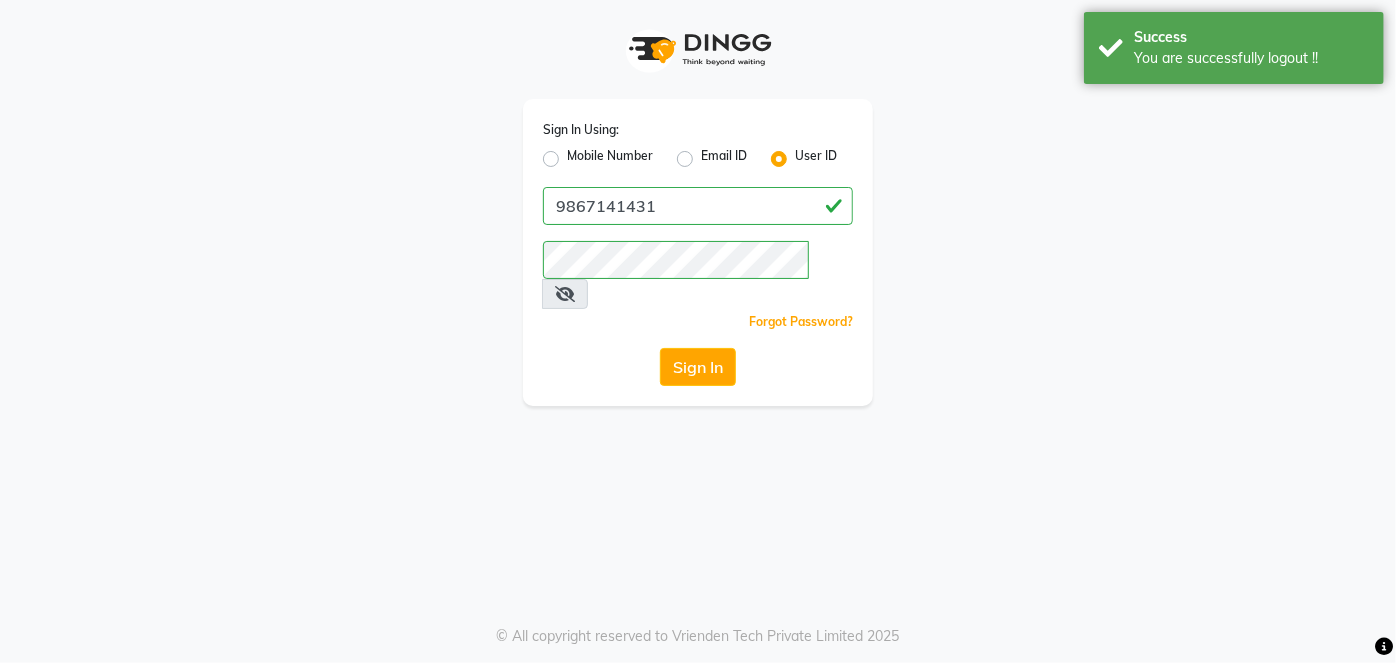 click on "Mobile Number" 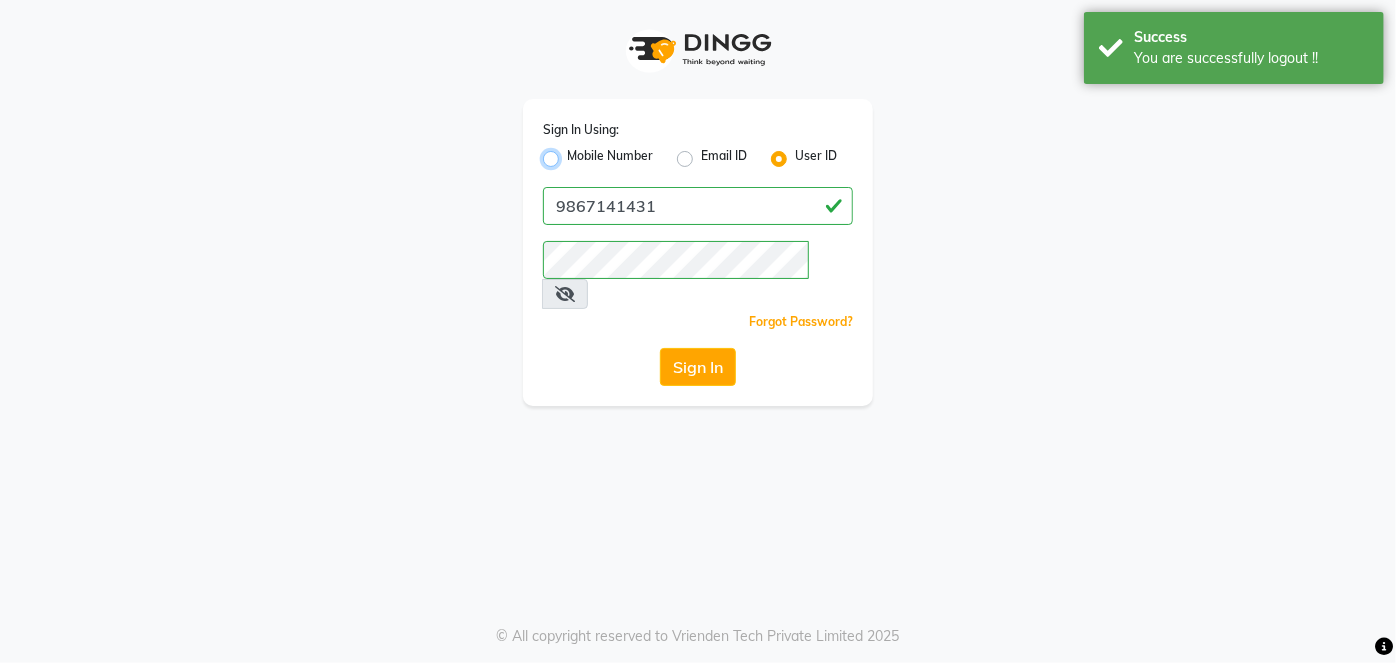 click on "Mobile Number" at bounding box center [573, 153] 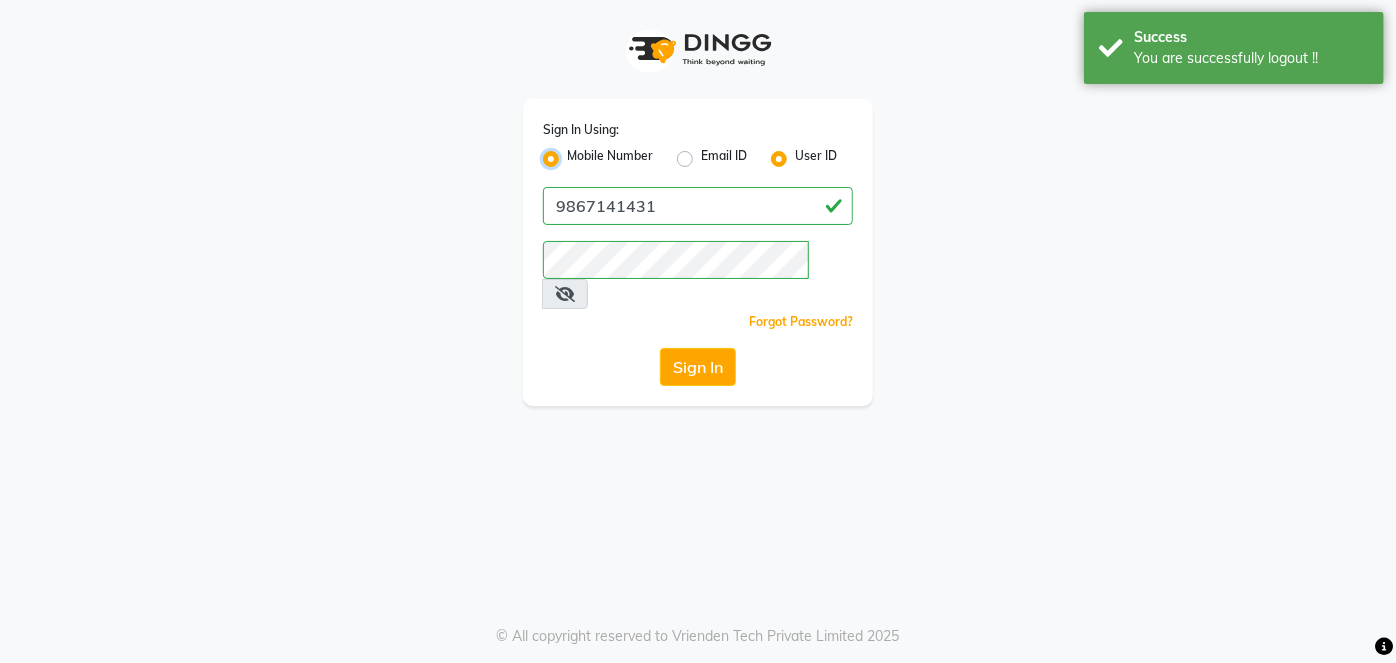 radio on "false" 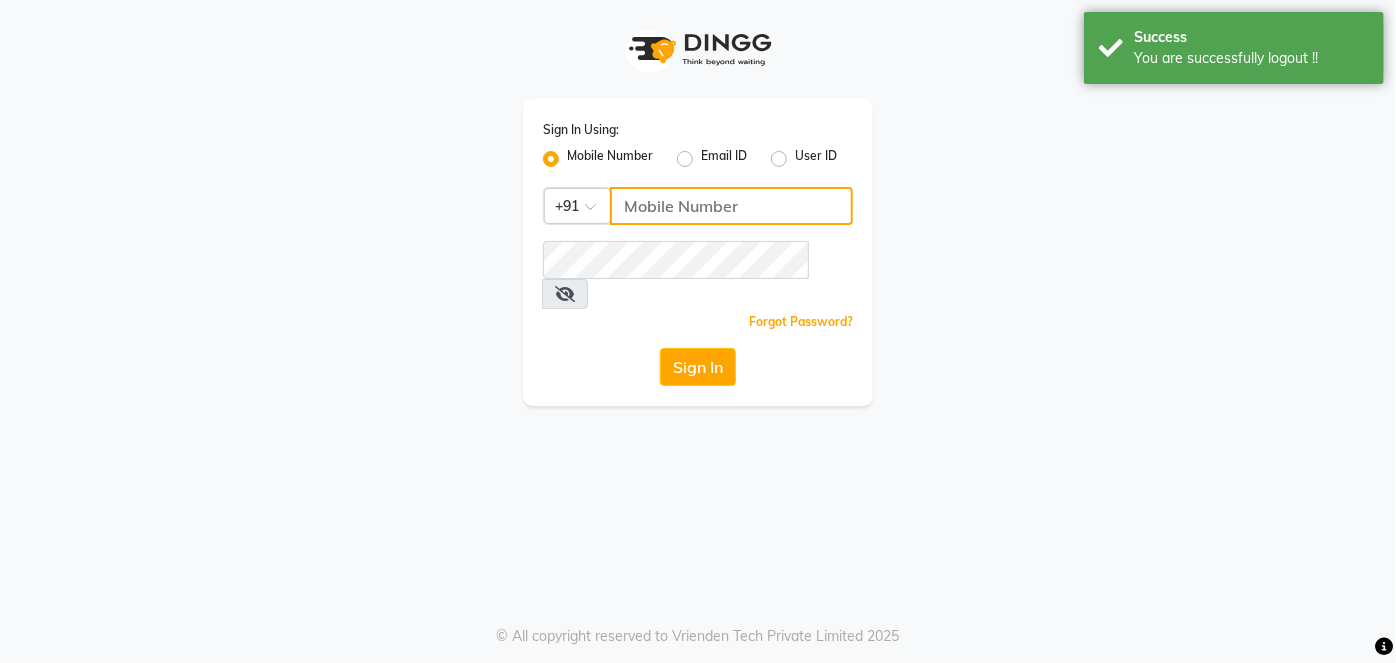 click 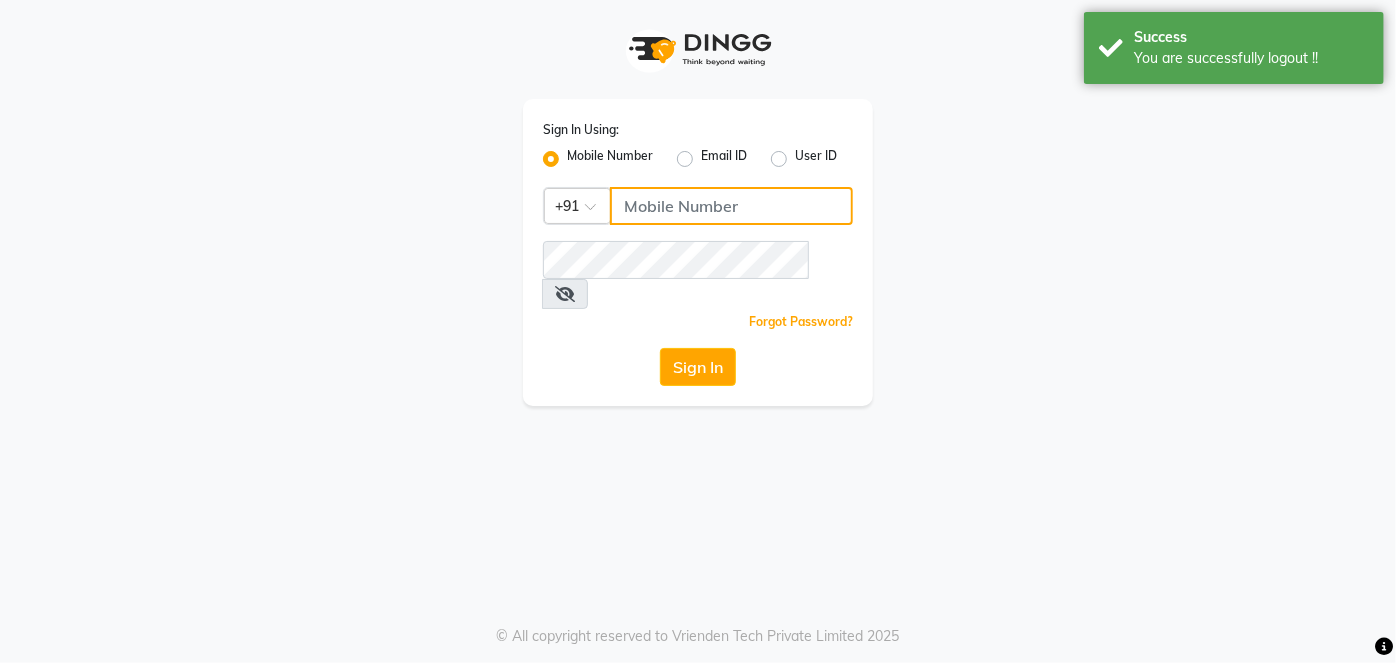 type on "9137134181" 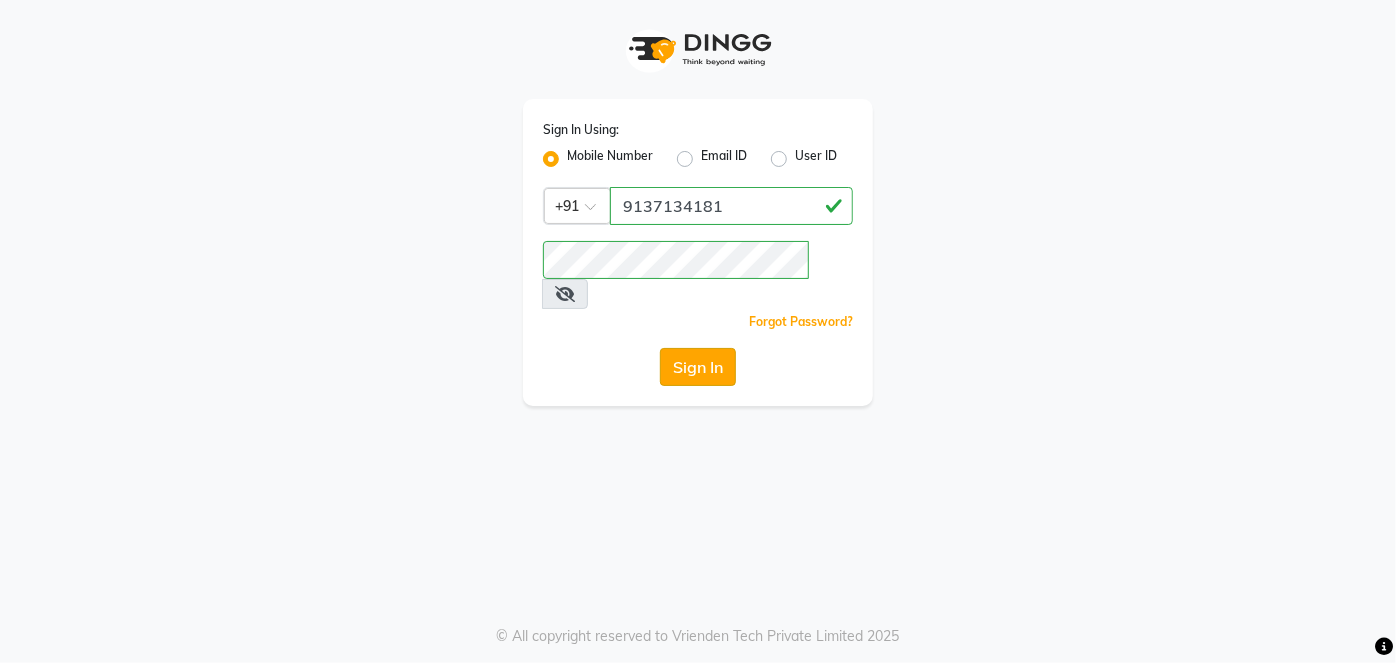 click on "Sign In" 